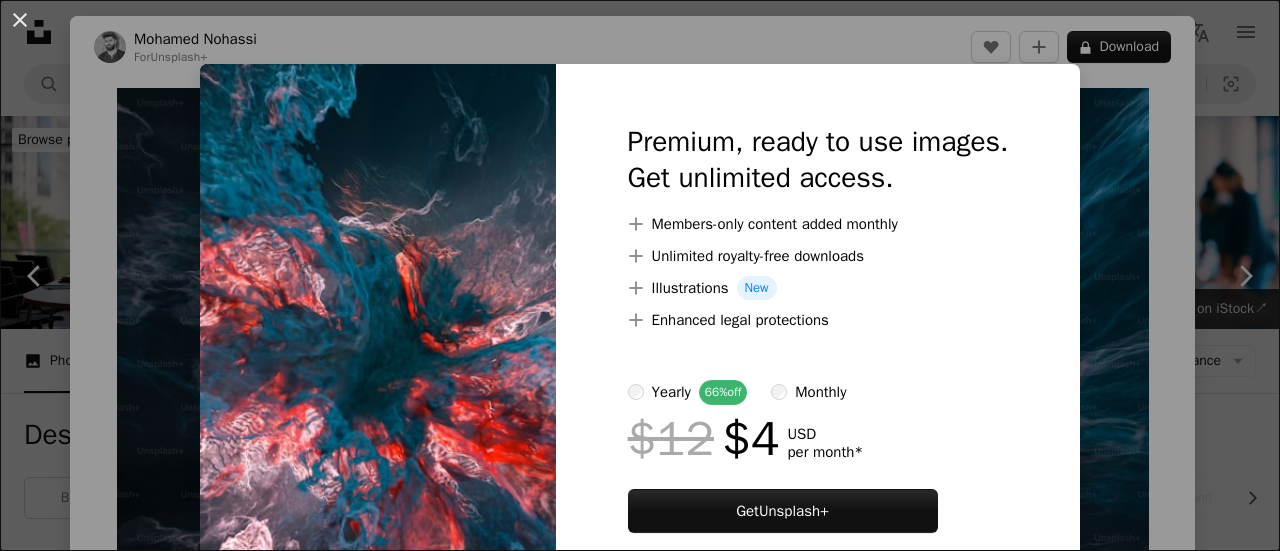 scroll, scrollTop: 1226, scrollLeft: 0, axis: vertical 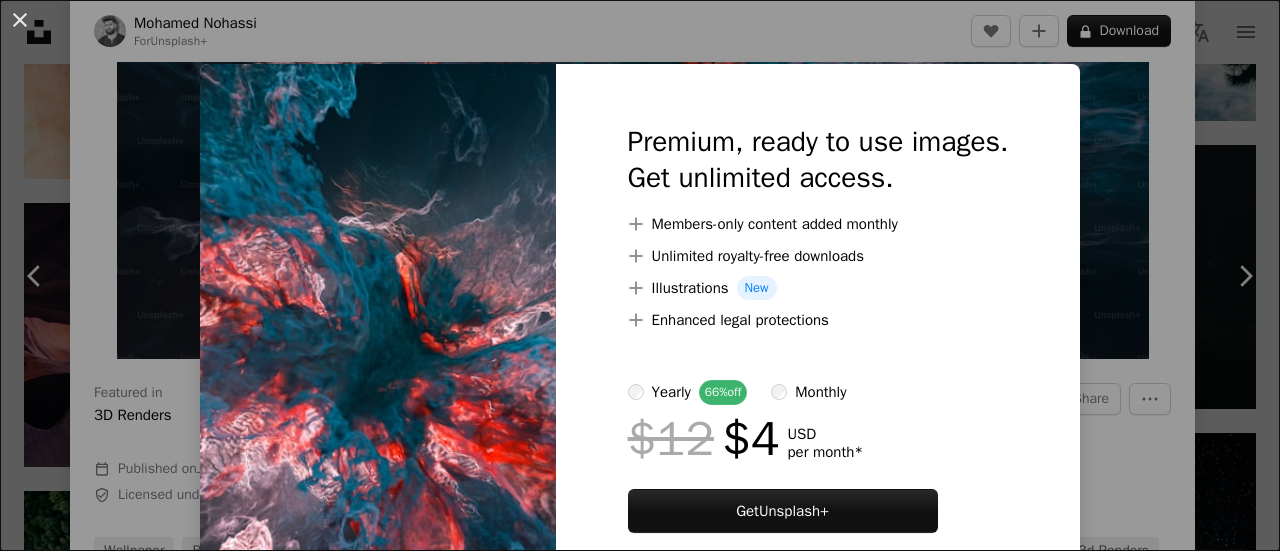 click on "An X shape Premium, ready to use images. Get unlimited access. A plus sign Members-only content added monthly A plus sign Unlimited royalty-free downloads A plus sign Illustrations  New A plus sign Enhanced legal protections yearly 66%  off monthly $12   $4 USD per month * Get  Unsplash+ * When paid annually, billed upfront  $48 Taxes where applicable. Renews automatically. Cancel anytime." at bounding box center (640, 275) 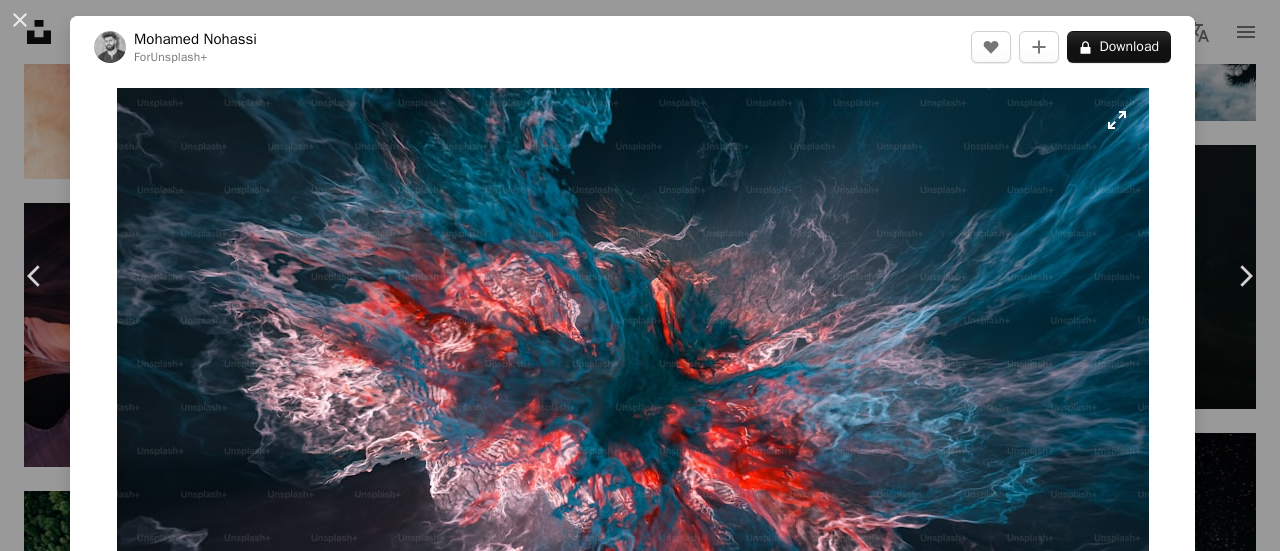 scroll, scrollTop: 141, scrollLeft: 0, axis: vertical 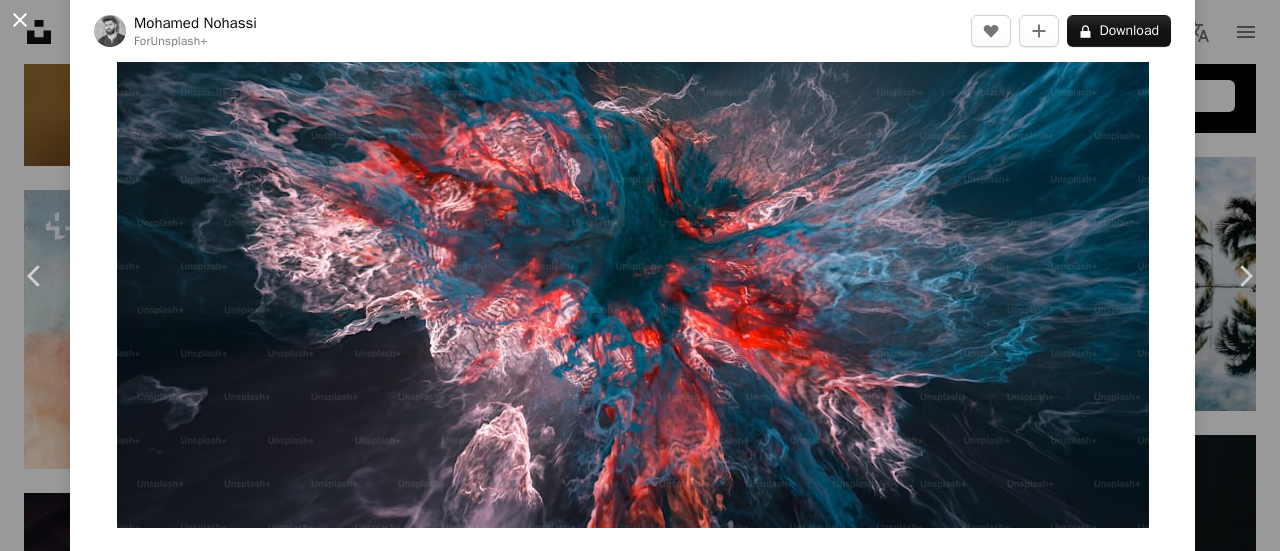 click on "An X shape" at bounding box center [20, 20] 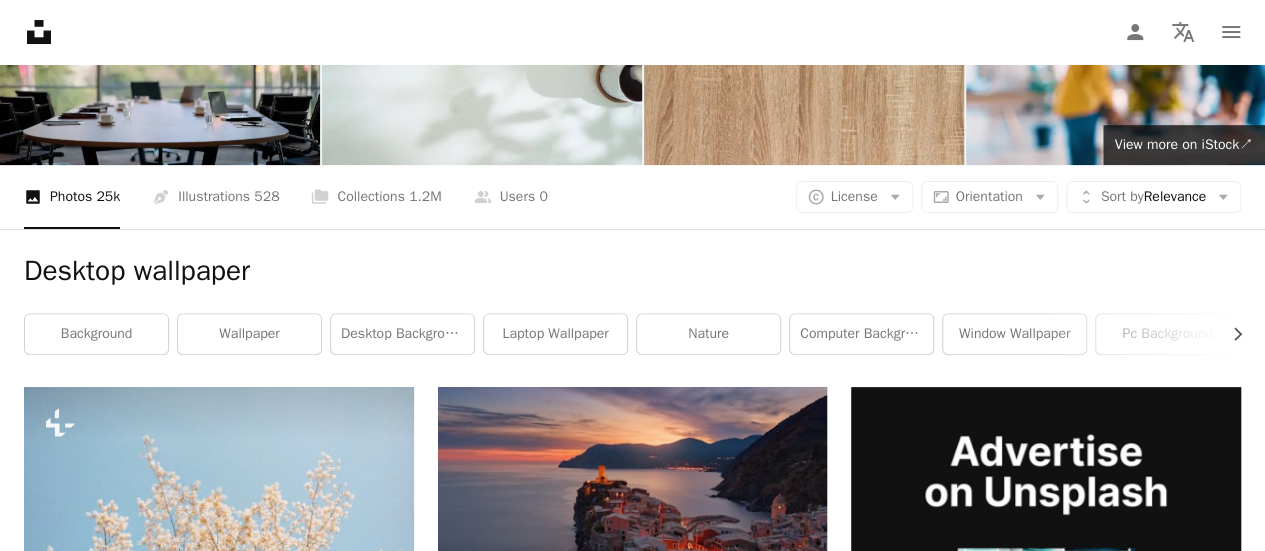 scroll, scrollTop: 0, scrollLeft: 0, axis: both 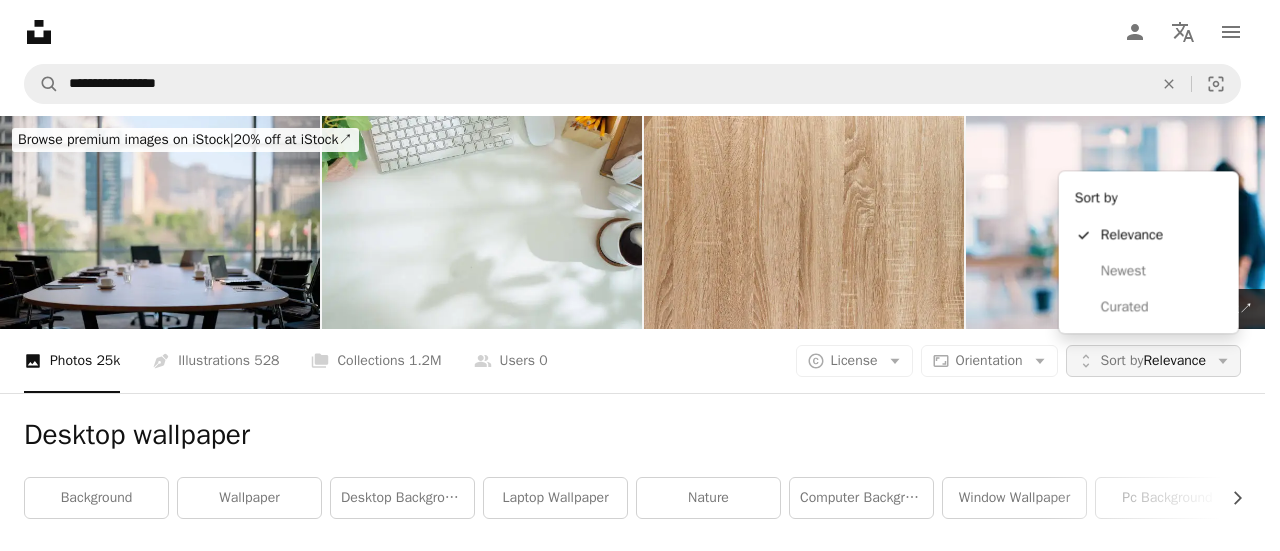 click on "Sort by  Relevance" at bounding box center [1153, 361] 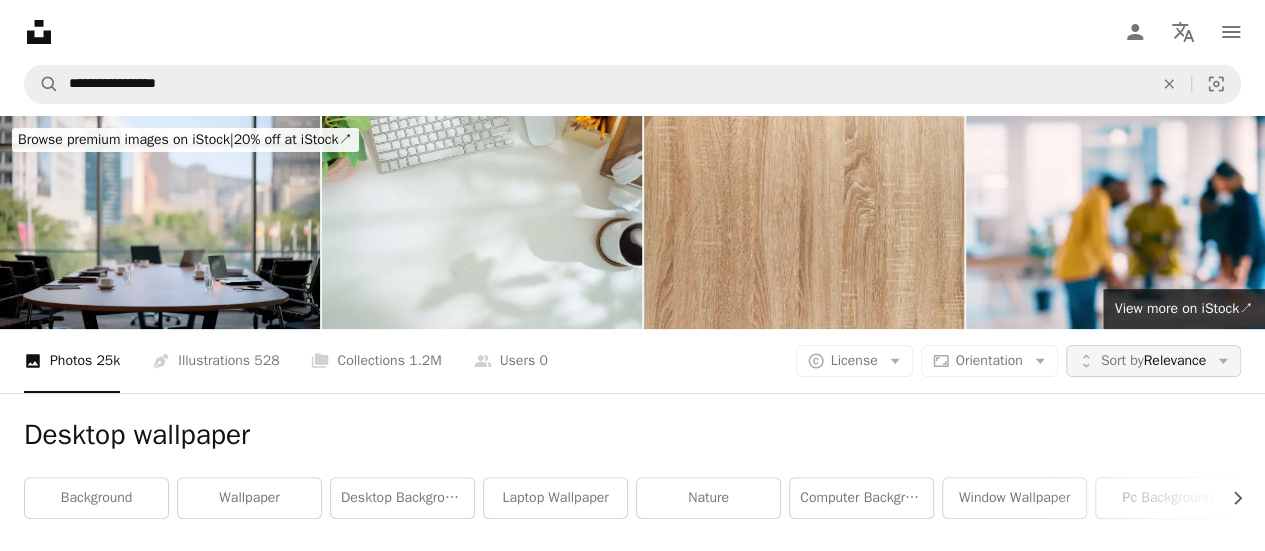 click on "Sort by  Relevance" at bounding box center (1153, 361) 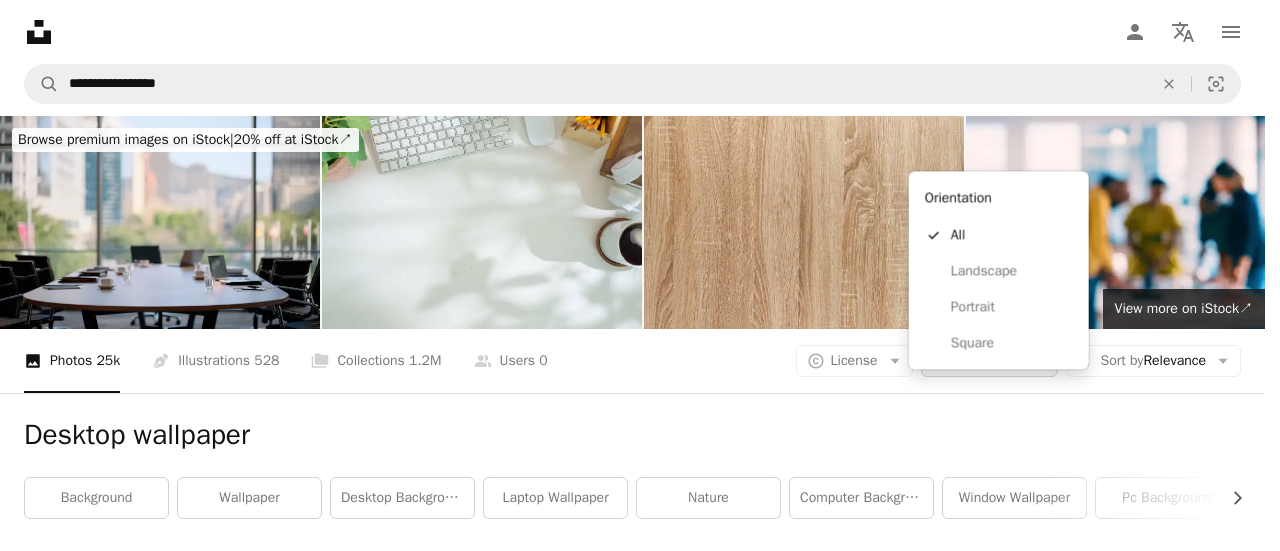 click on "Aspect ratio Orientation Arrow down" at bounding box center (989, 361) 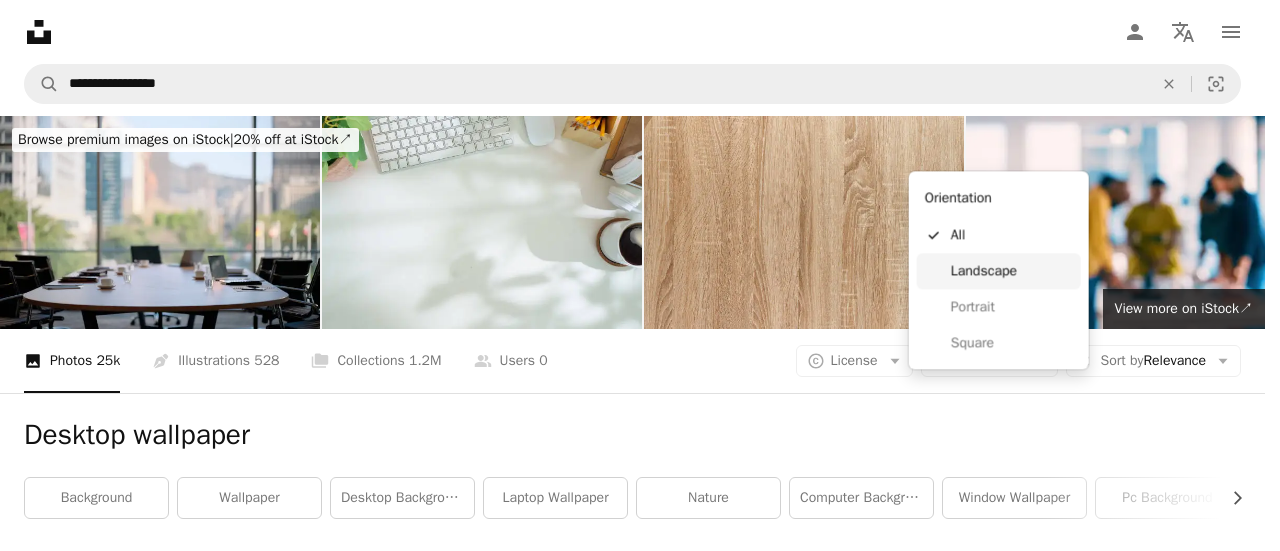 click on "Landscape" at bounding box center (999, 271) 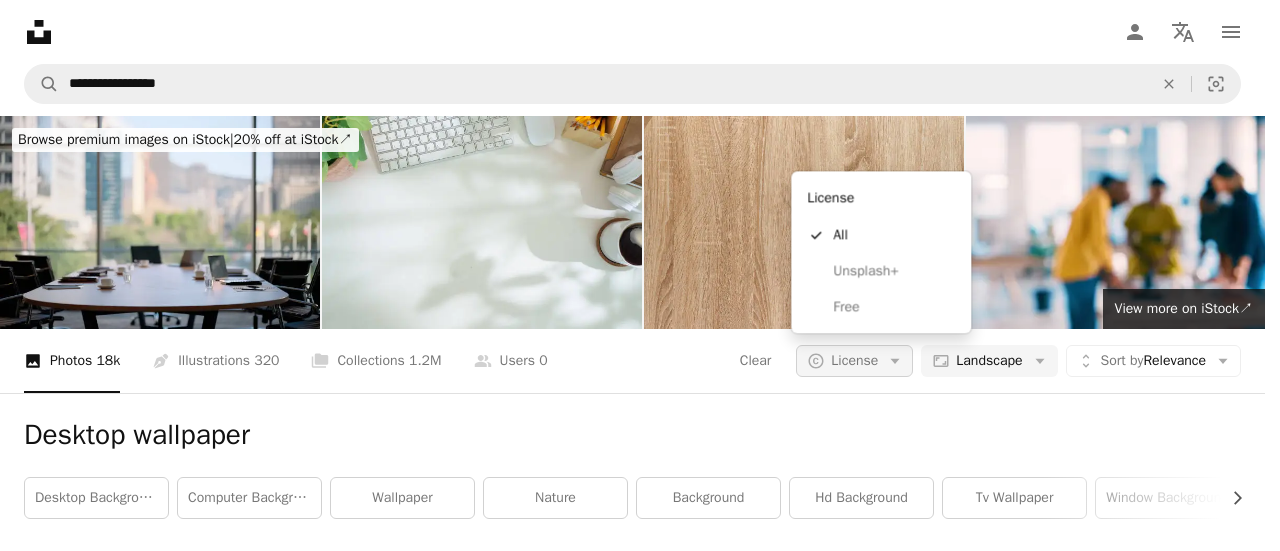 click on "License" at bounding box center (854, 360) 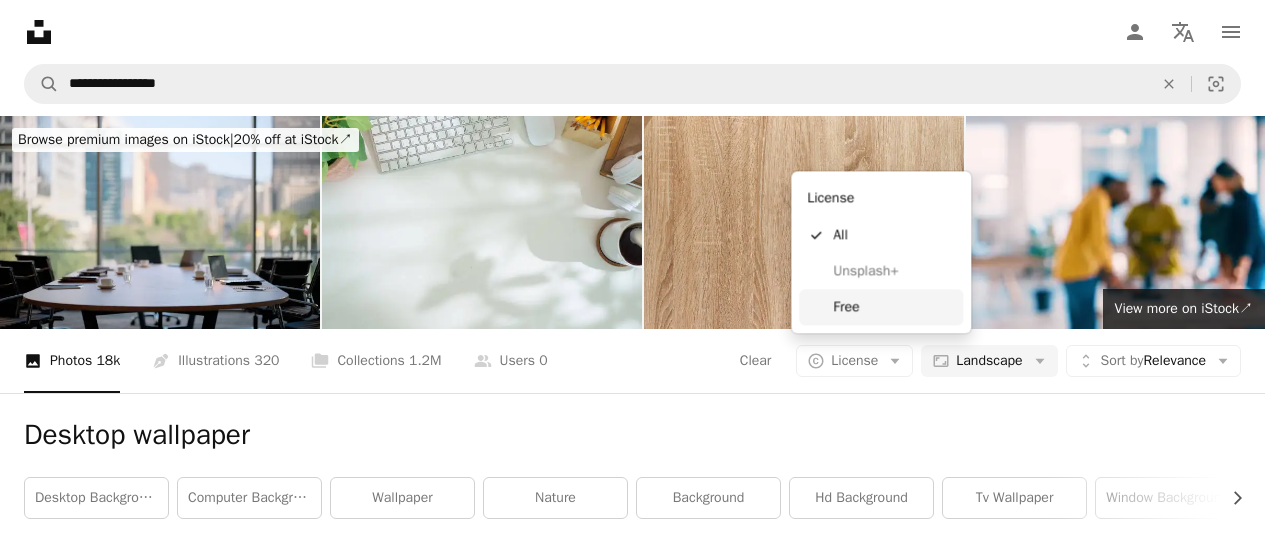click on "Free" at bounding box center (894, 307) 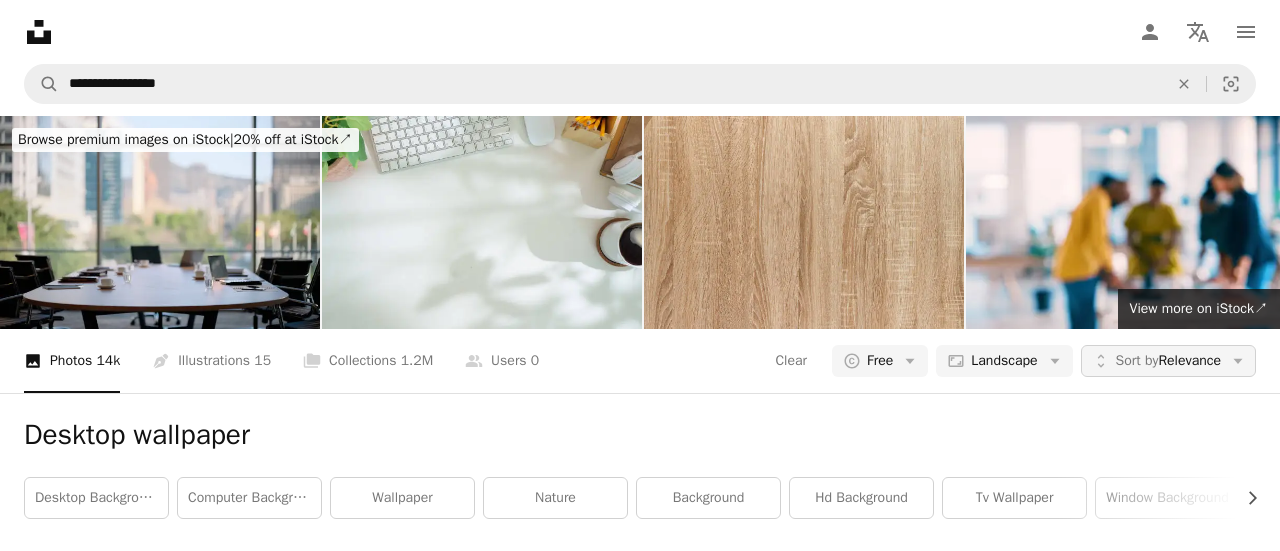 click on "Unfold Sort by  Relevance Arrow down" at bounding box center [1168, 361] 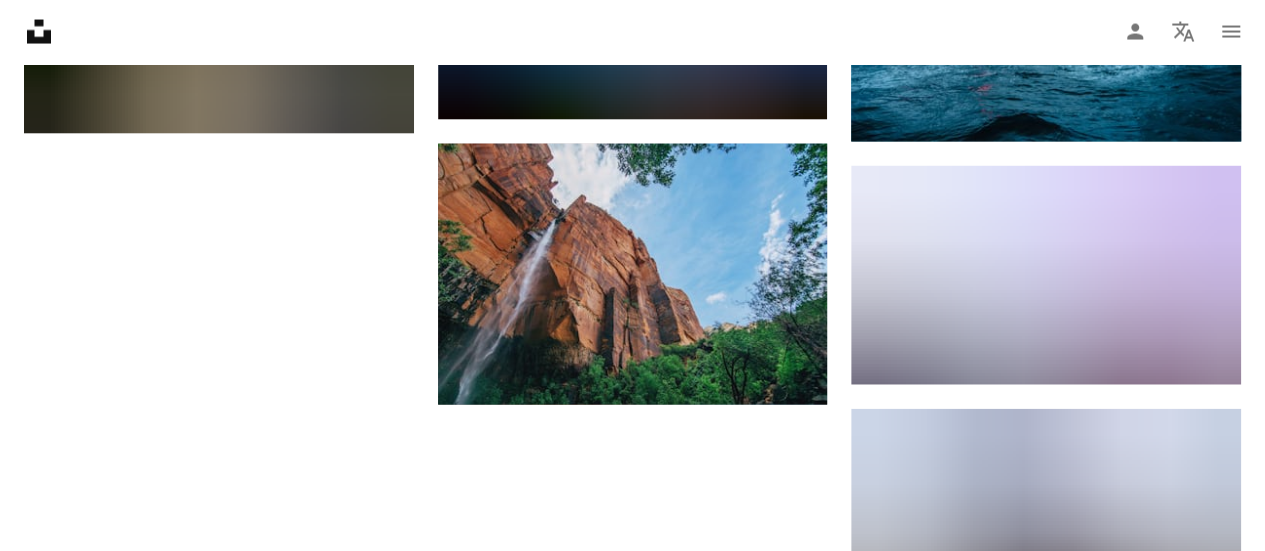 scroll, scrollTop: 2054, scrollLeft: 0, axis: vertical 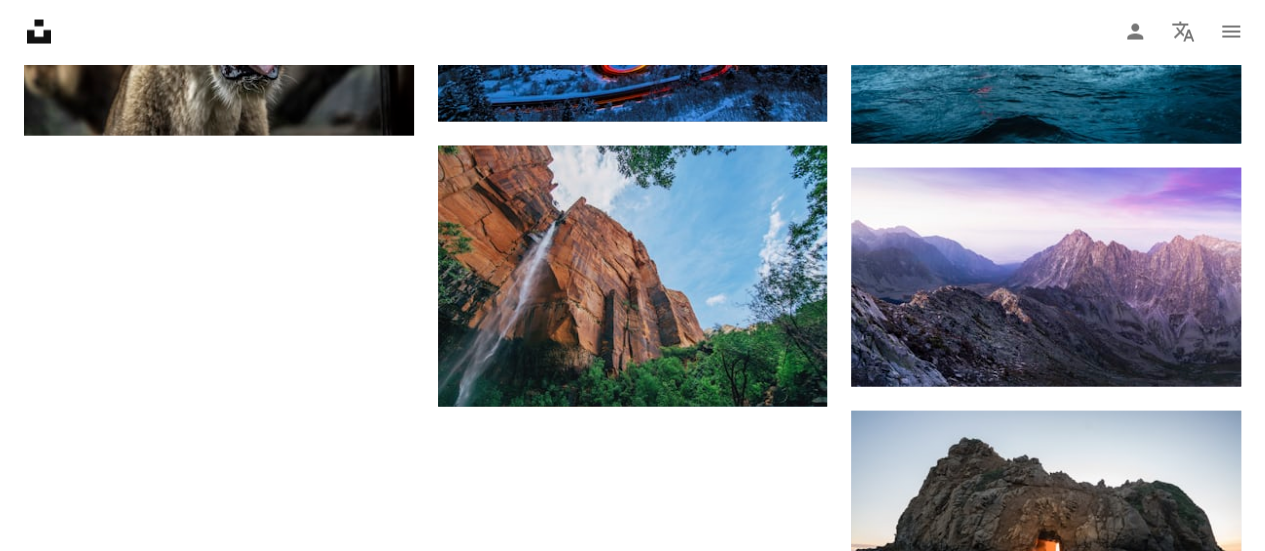click on "Load more" at bounding box center (632, 1034) 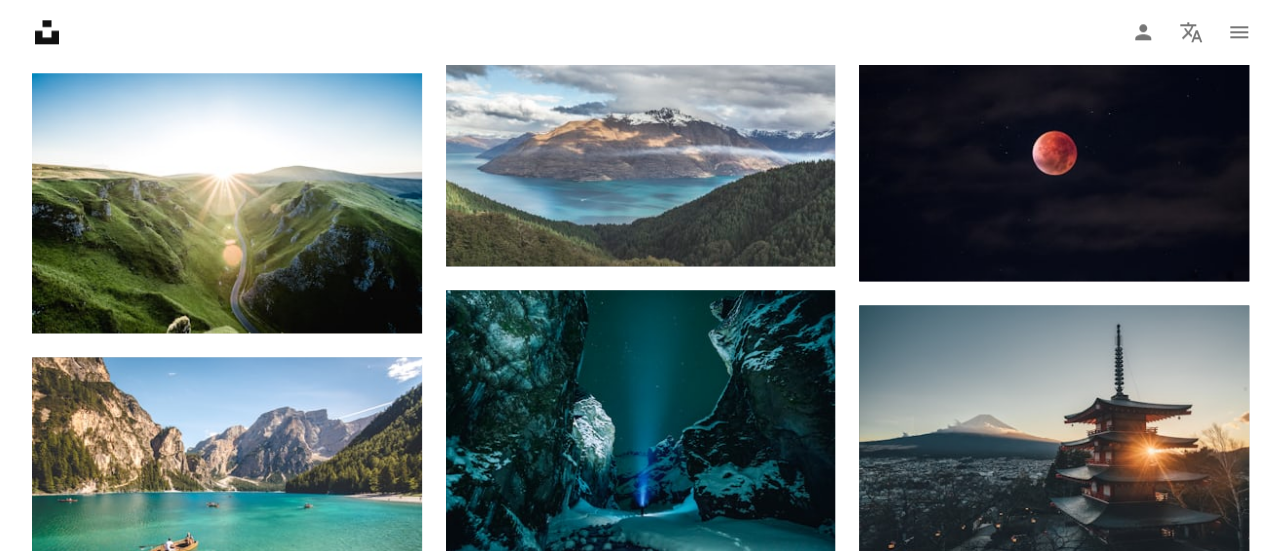 scroll, scrollTop: 4990, scrollLeft: 0, axis: vertical 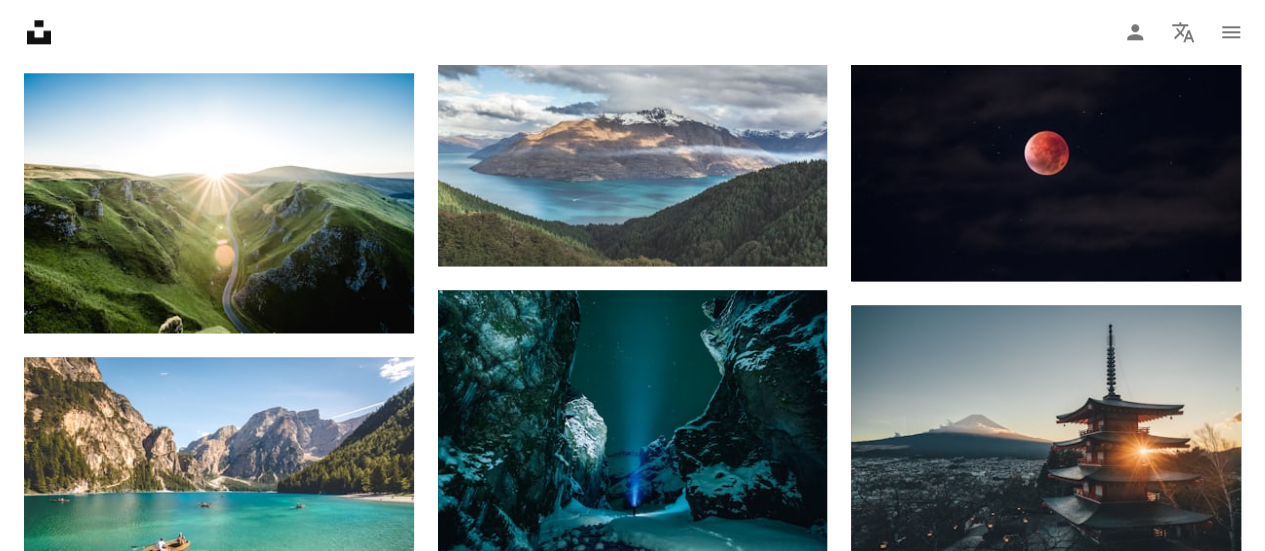 click at bounding box center (219, 1055) 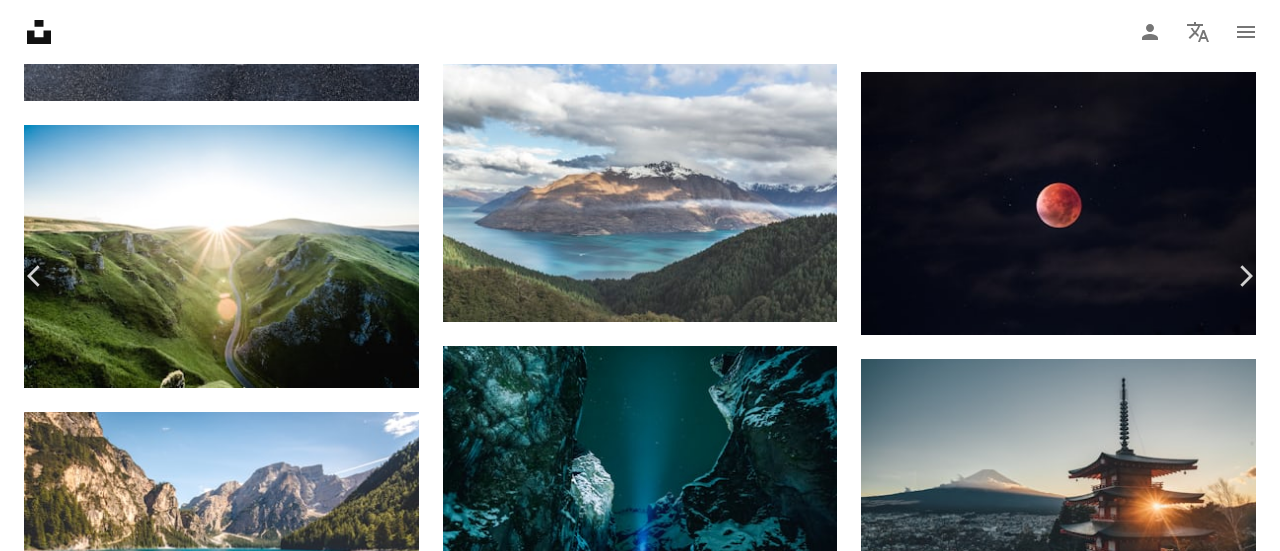 scroll, scrollTop: 7548, scrollLeft: 0, axis: vertical 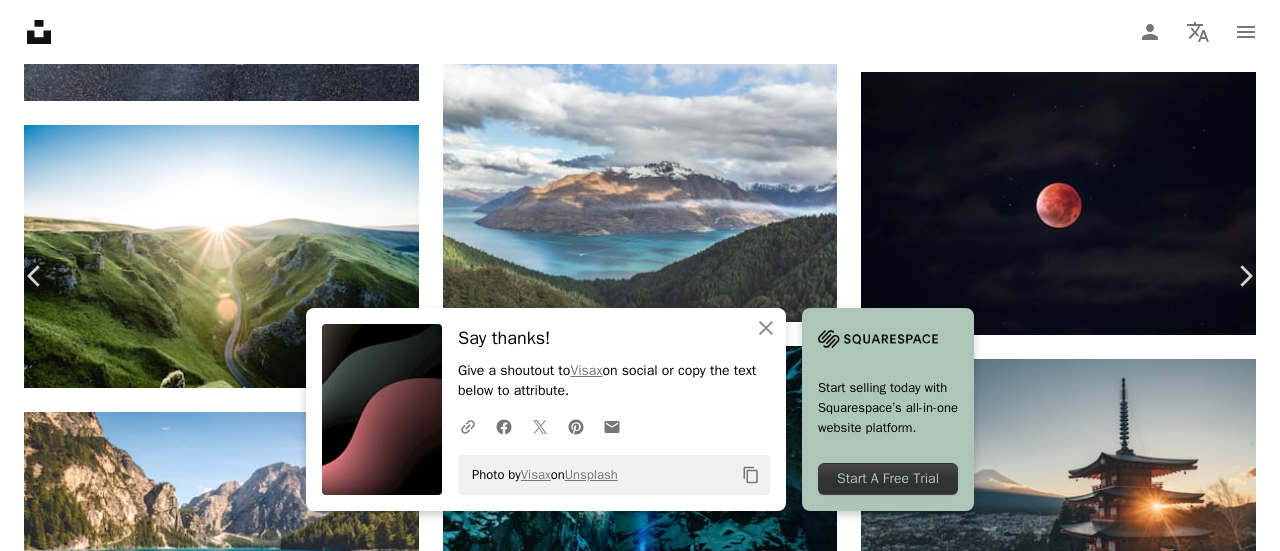 click at bounding box center (265, 6491) 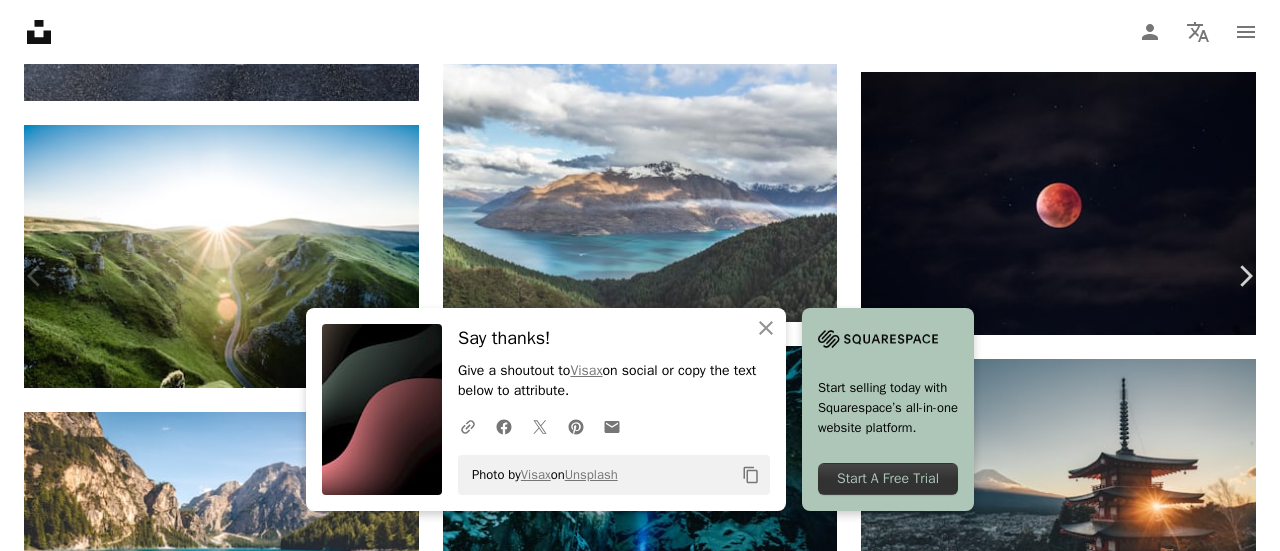 scroll, scrollTop: 0, scrollLeft: 0, axis: both 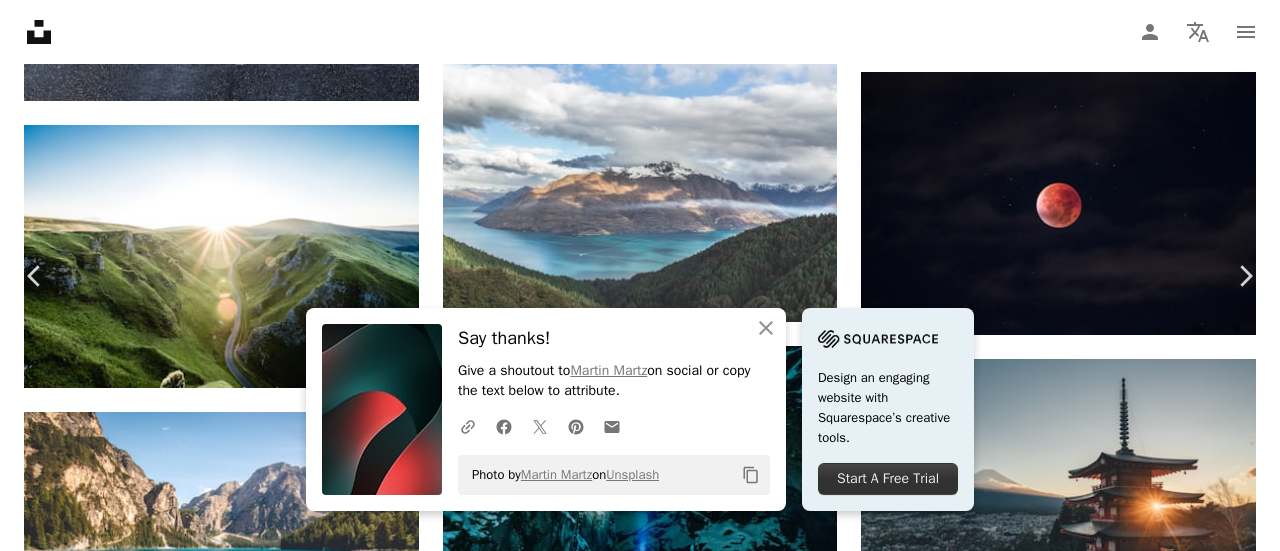 click on "An X shape" at bounding box center (20, 20) 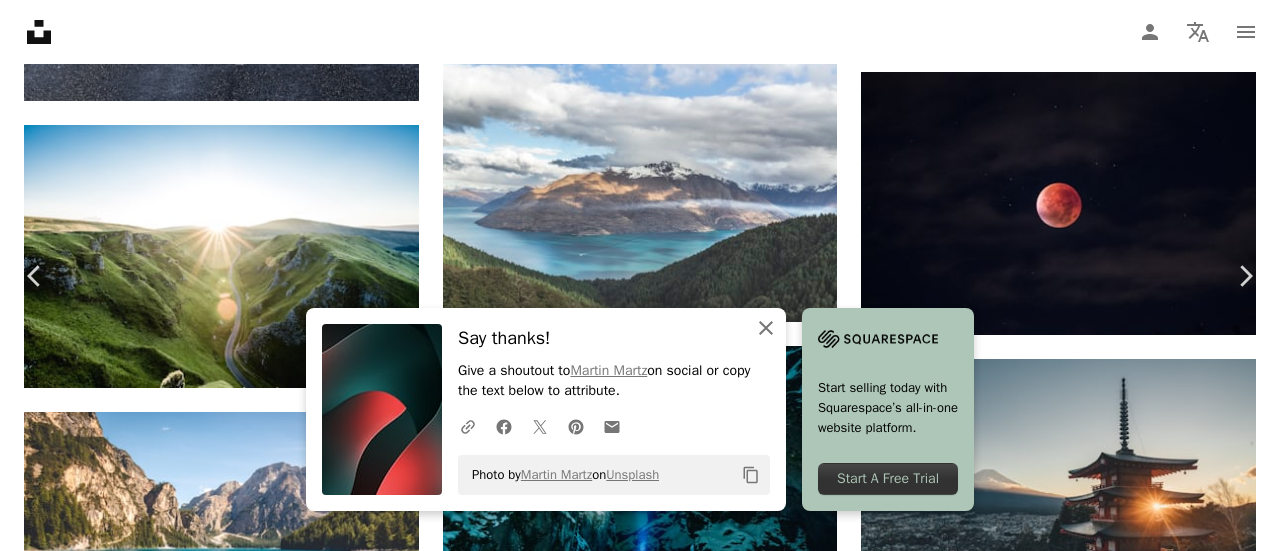 click on "An X shape" 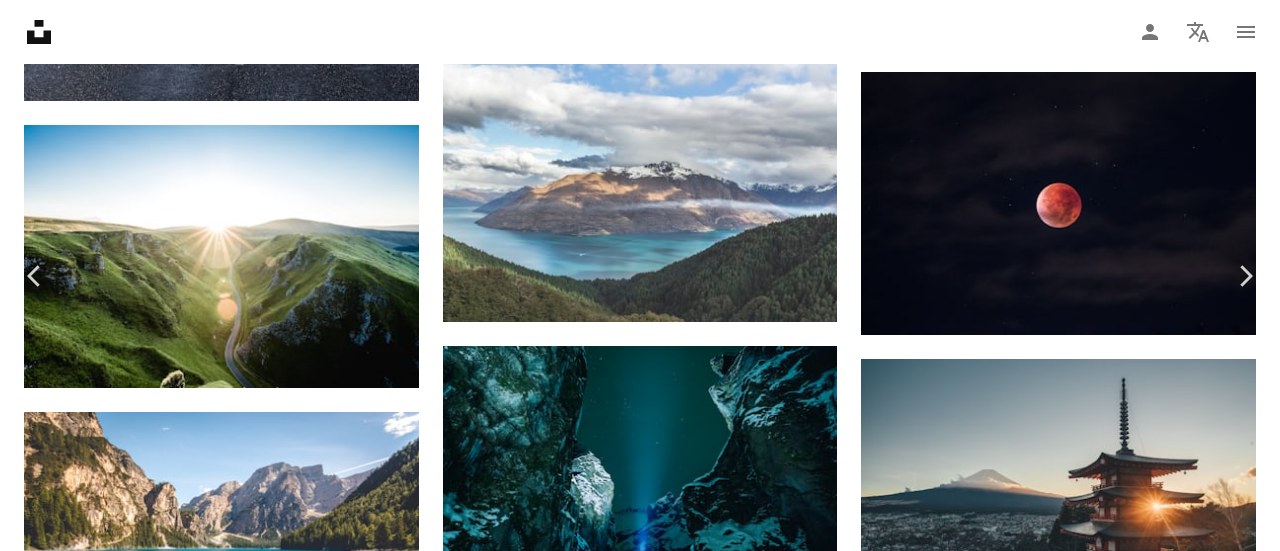 scroll, scrollTop: 994, scrollLeft: 0, axis: vertical 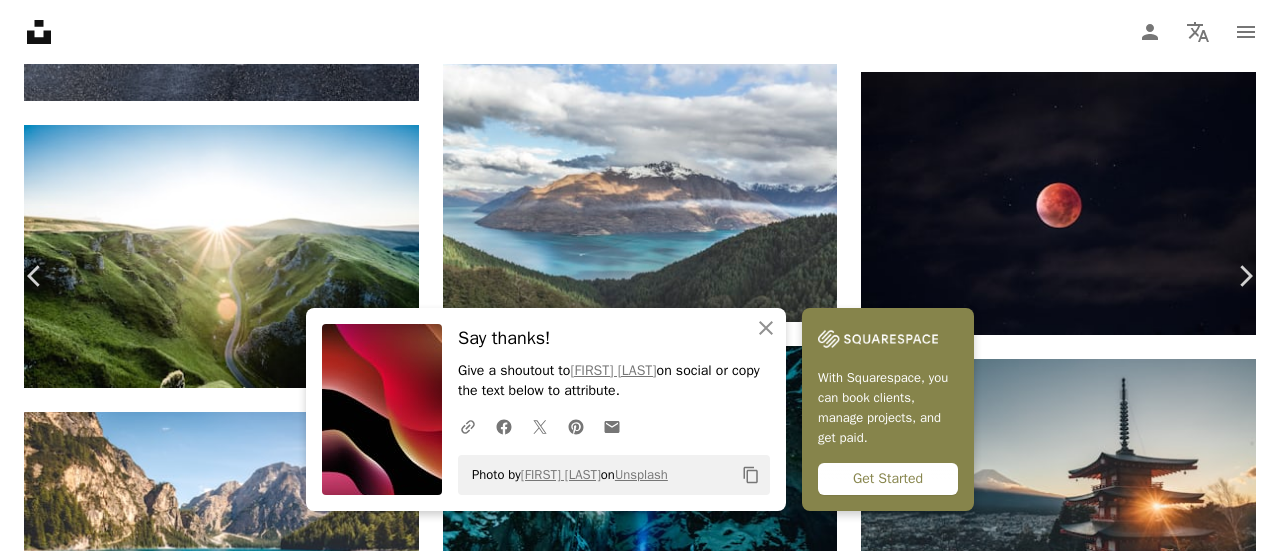 click on "Chevron down" 